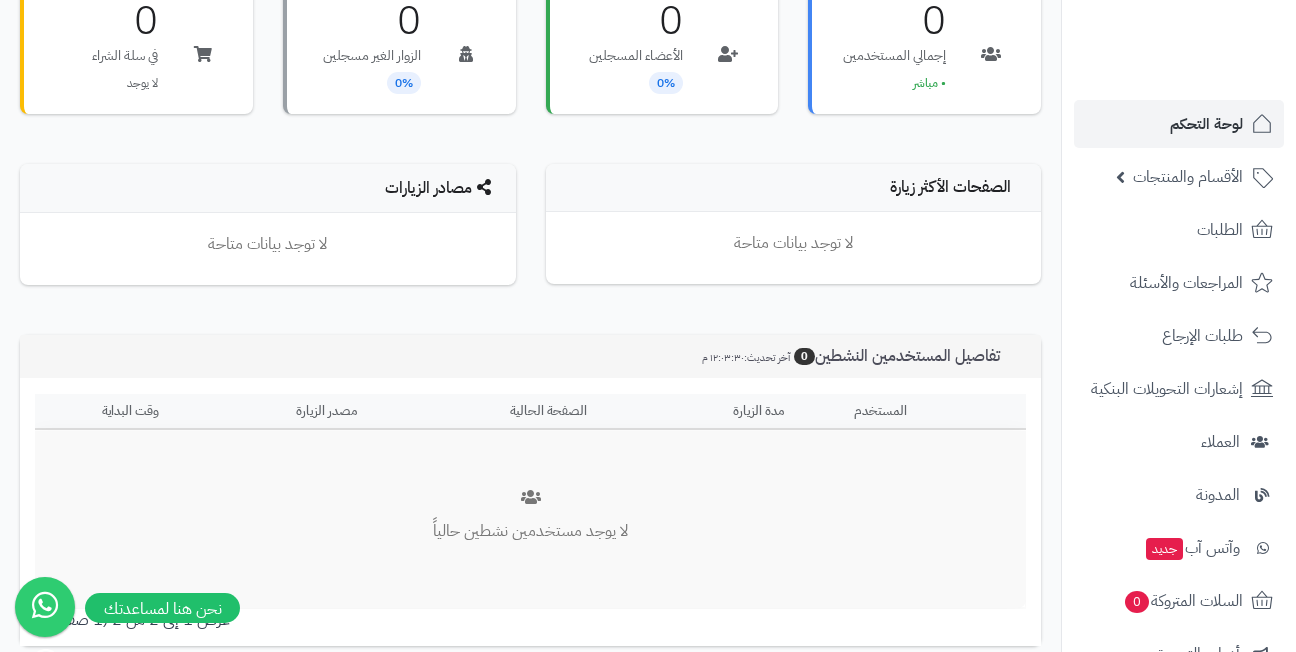 scroll, scrollTop: 0, scrollLeft: 0, axis: both 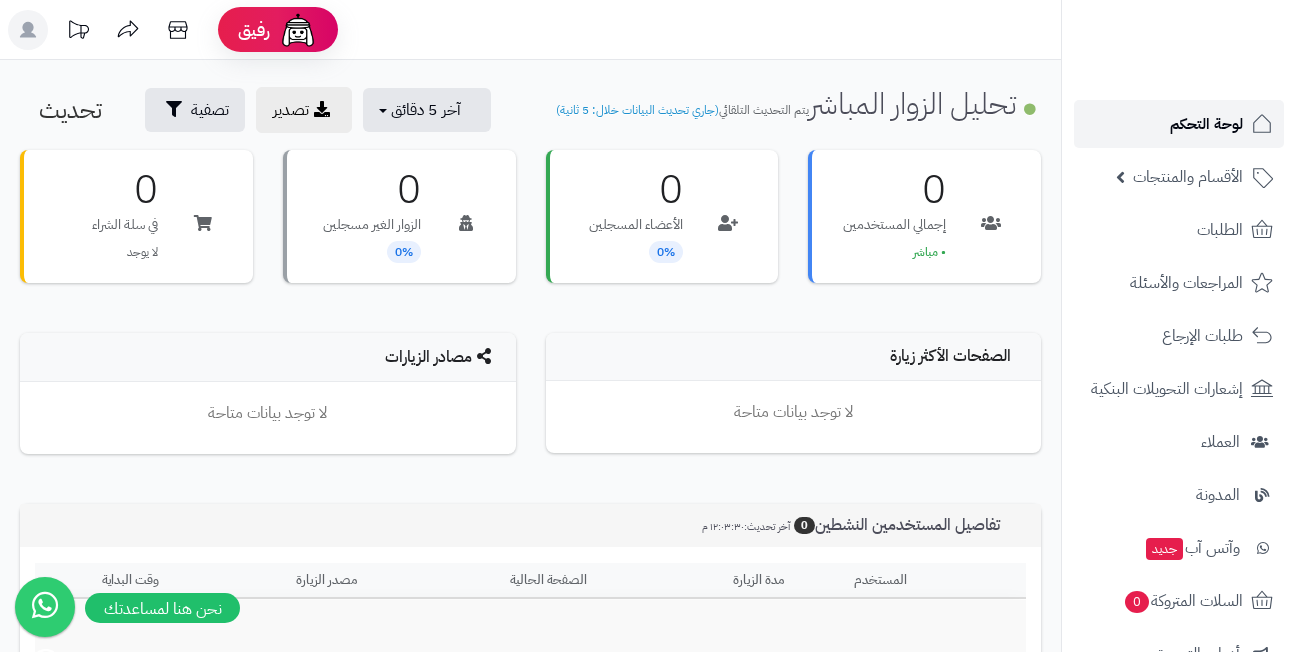 click on "لوحة التحكم" at bounding box center (1206, 124) 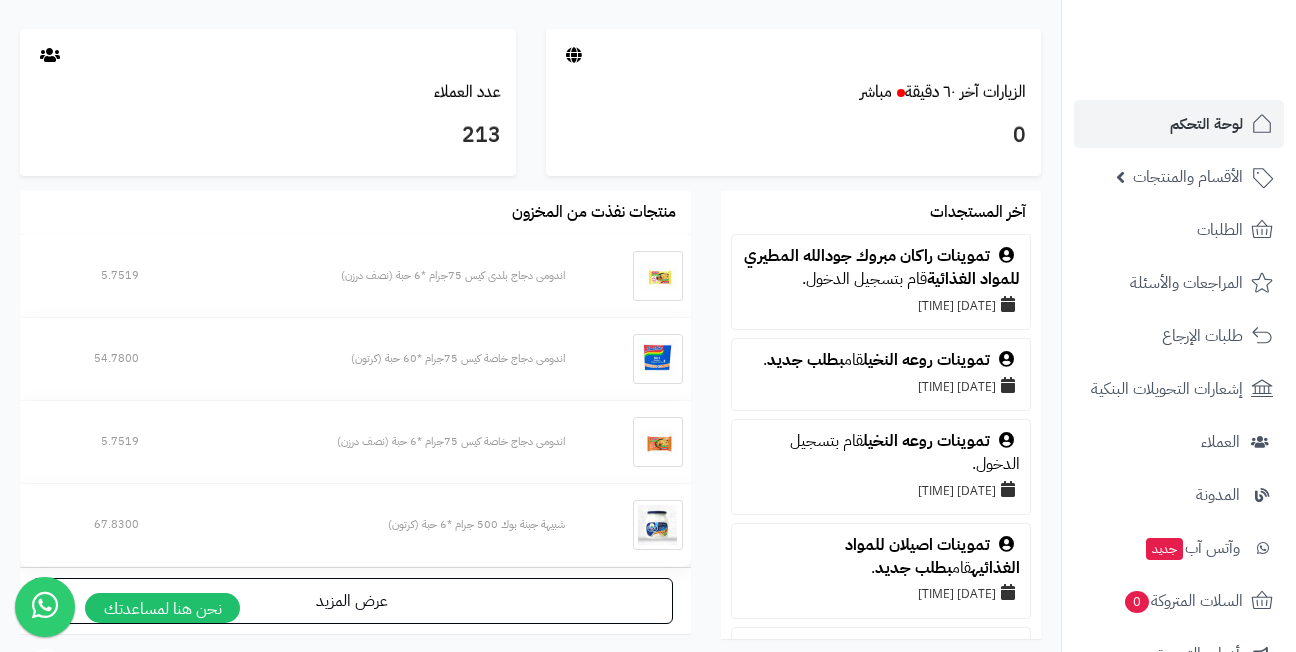 scroll, scrollTop: 1000, scrollLeft: 0, axis: vertical 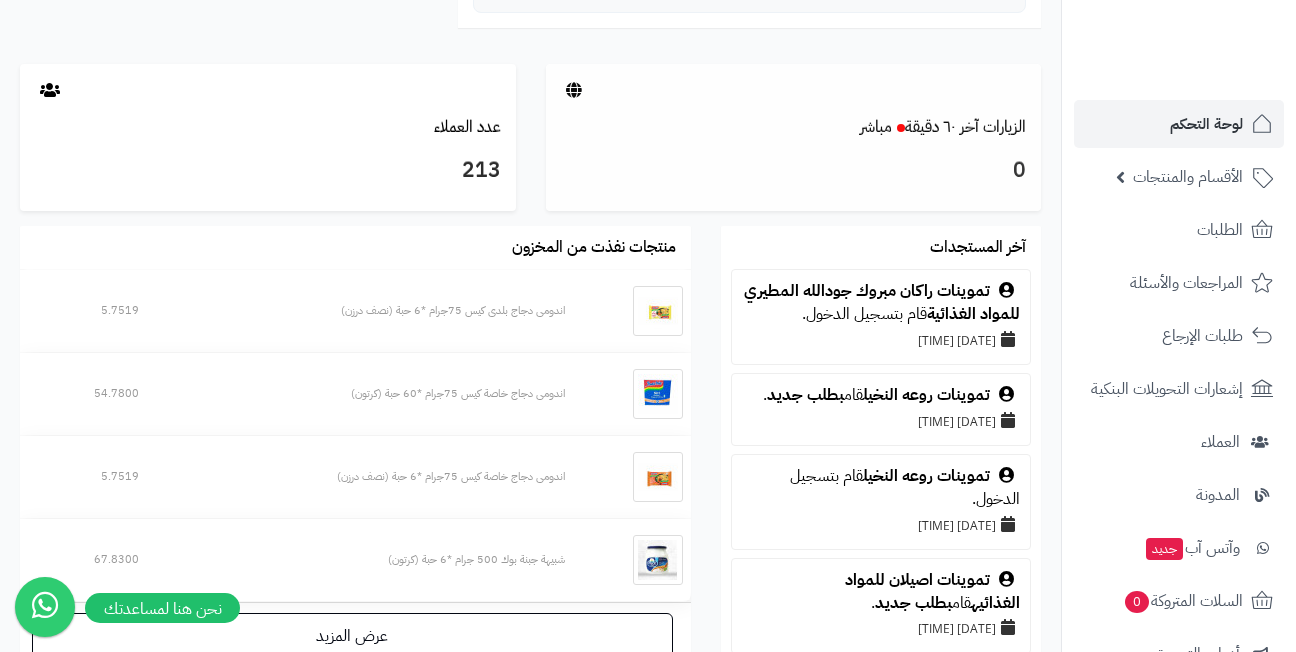 click at bounding box center (794, 90) 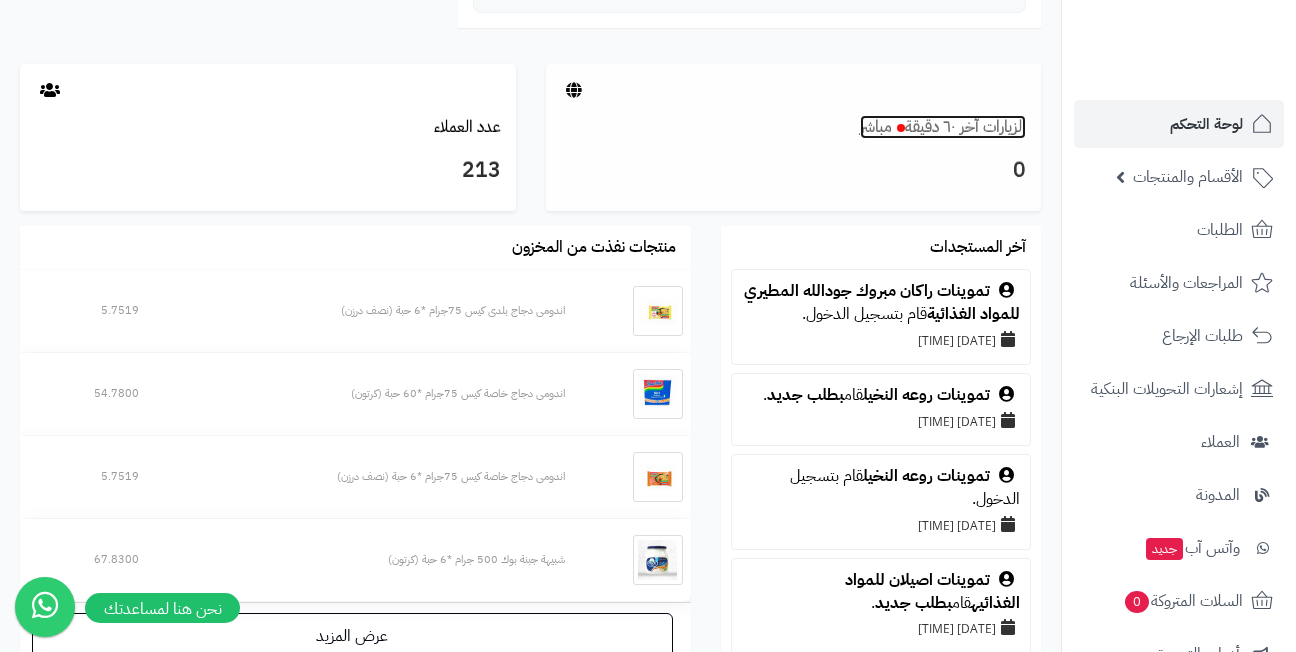 click on "الزيارات آخر ٦٠ دقيقة   مباشر" at bounding box center [943, 127] 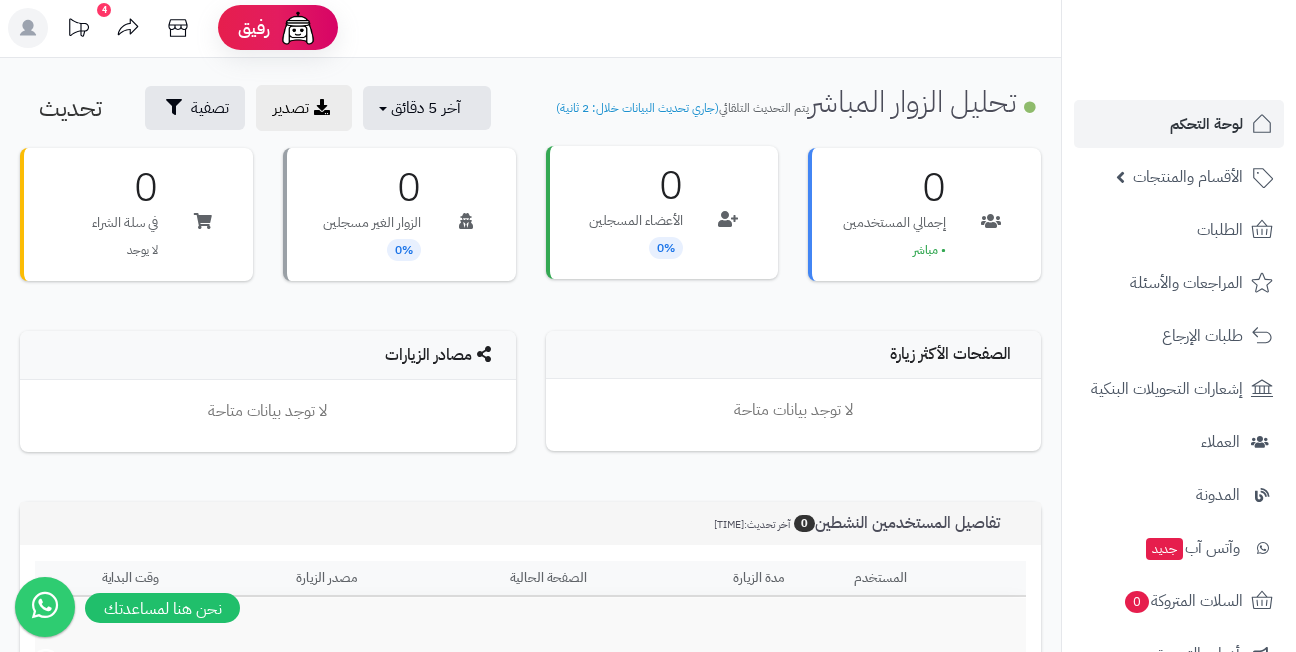 scroll, scrollTop: 0, scrollLeft: 0, axis: both 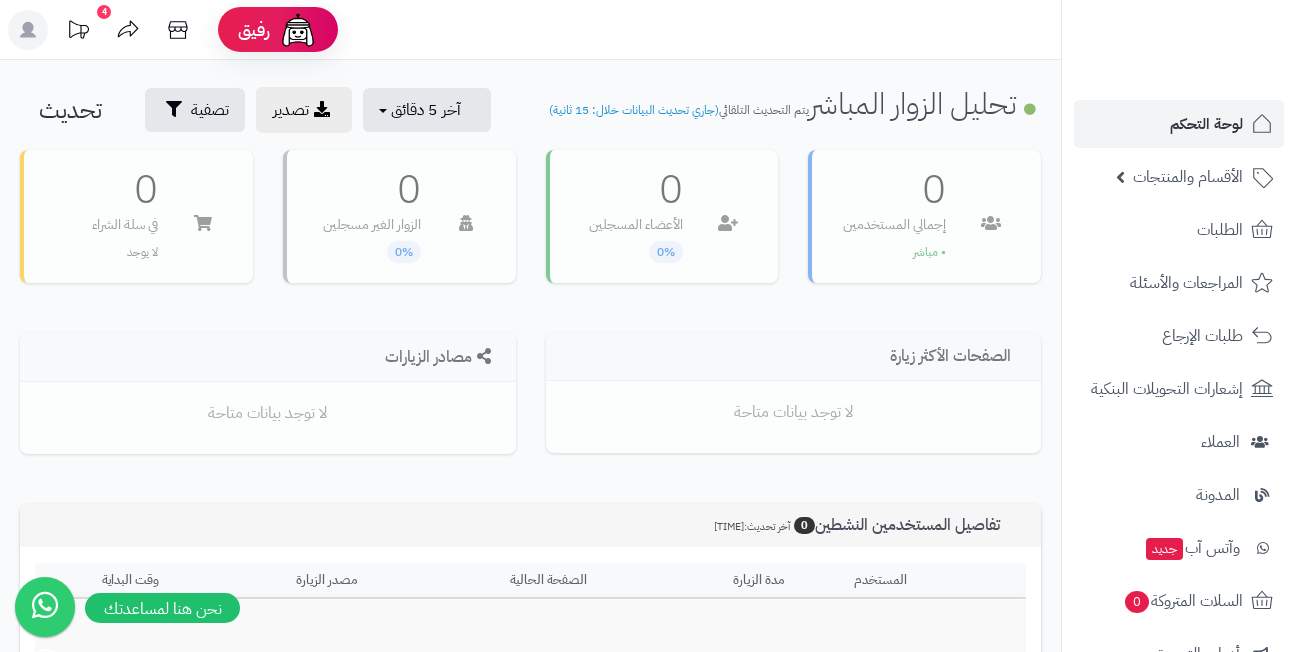 click on "**********" at bounding box center (530, 482) 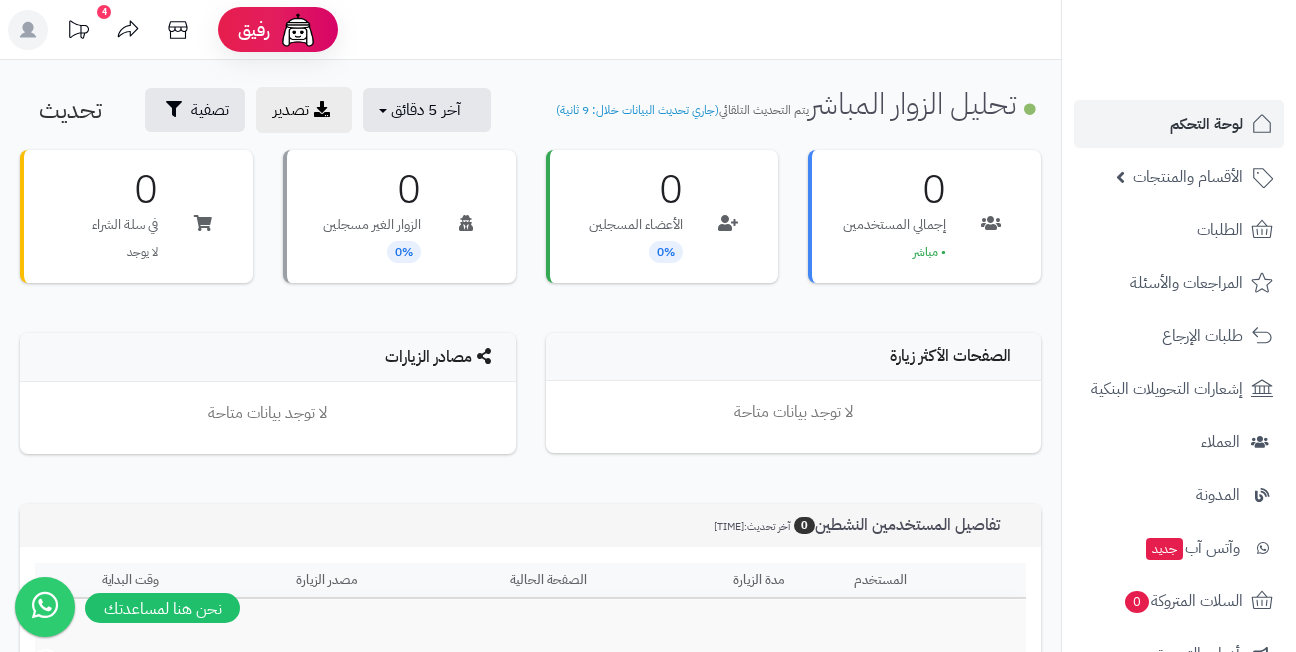 click on "رفيق !
4   الطلبات معالجة مكتمل إرجاع المنتجات العملاء المتواجدون الان 213 عملاء منتظرين موافقة التسجيل المنتجات غير متوفر
إدارة  المتجر الإدارة برجاء تجديد الاشتراك
الباقة المتقدمة
تسجيل الخروج" at bounding box center [648, 30] 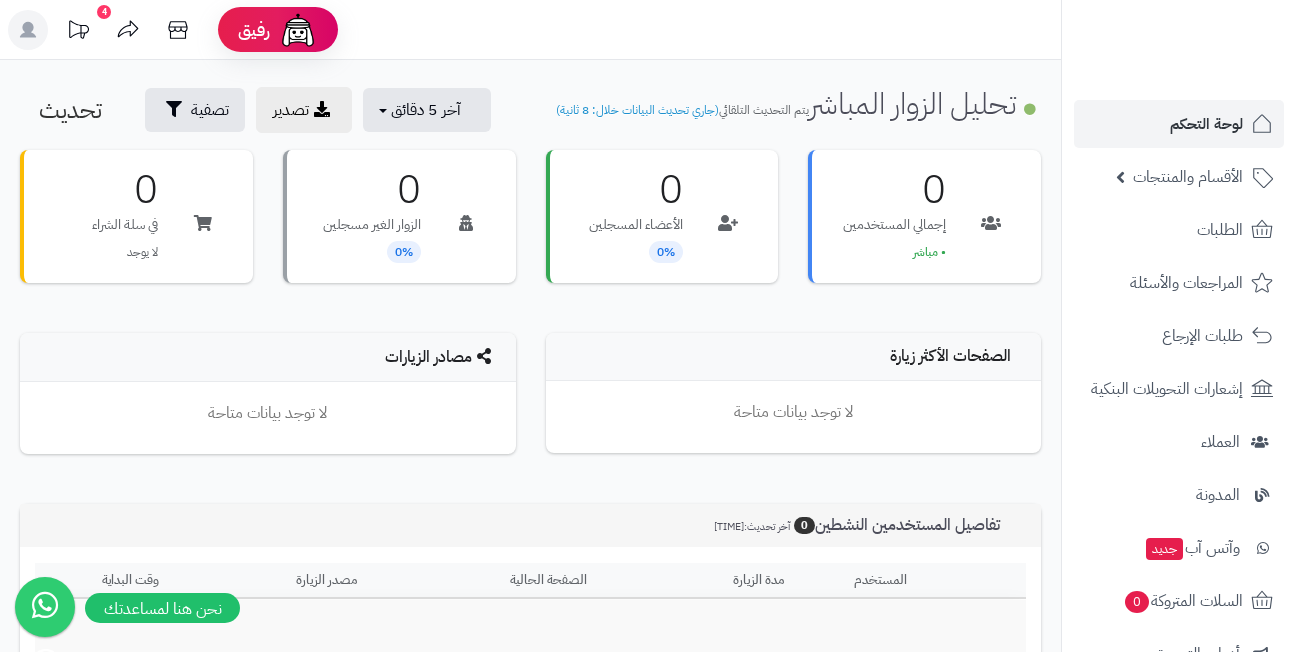 click on "رفيق !
4   الطلبات معالجة مكتمل إرجاع المنتجات العملاء المتواجدون الان 213 عملاء منتظرين موافقة التسجيل المنتجات غير متوفر
إدارة  المتجر الإدارة برجاء تجديد الاشتراك
الباقة المتقدمة
تسجيل الخروج" at bounding box center (648, 30) 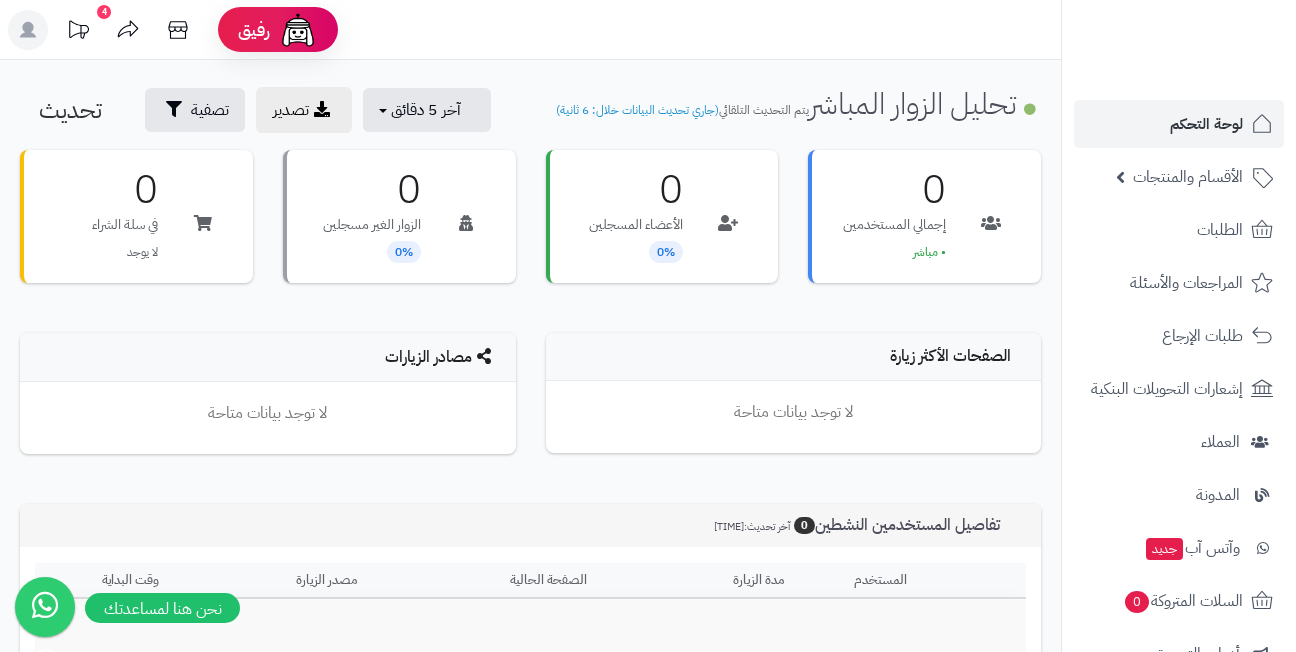 click on "0
الأعضاء المسجلين
0%" at bounding box center [662, 226] 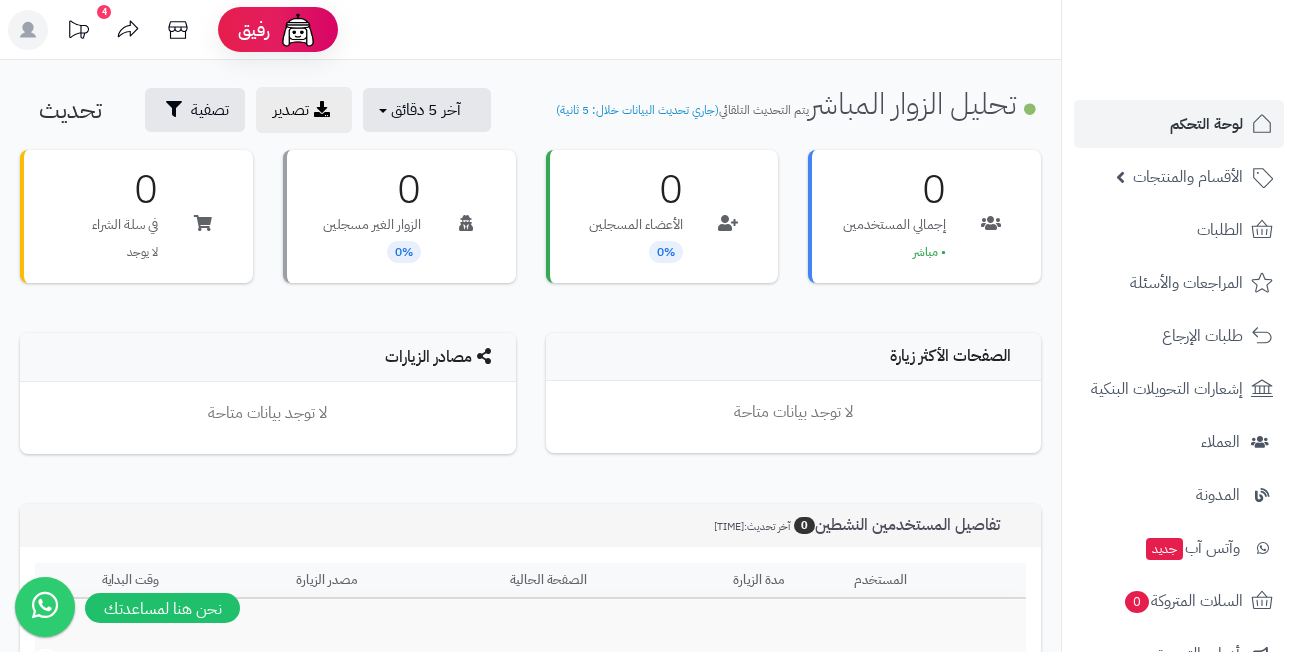 click on "0
الزوار الغير مسجلين
0%" at bounding box center [399, 226] 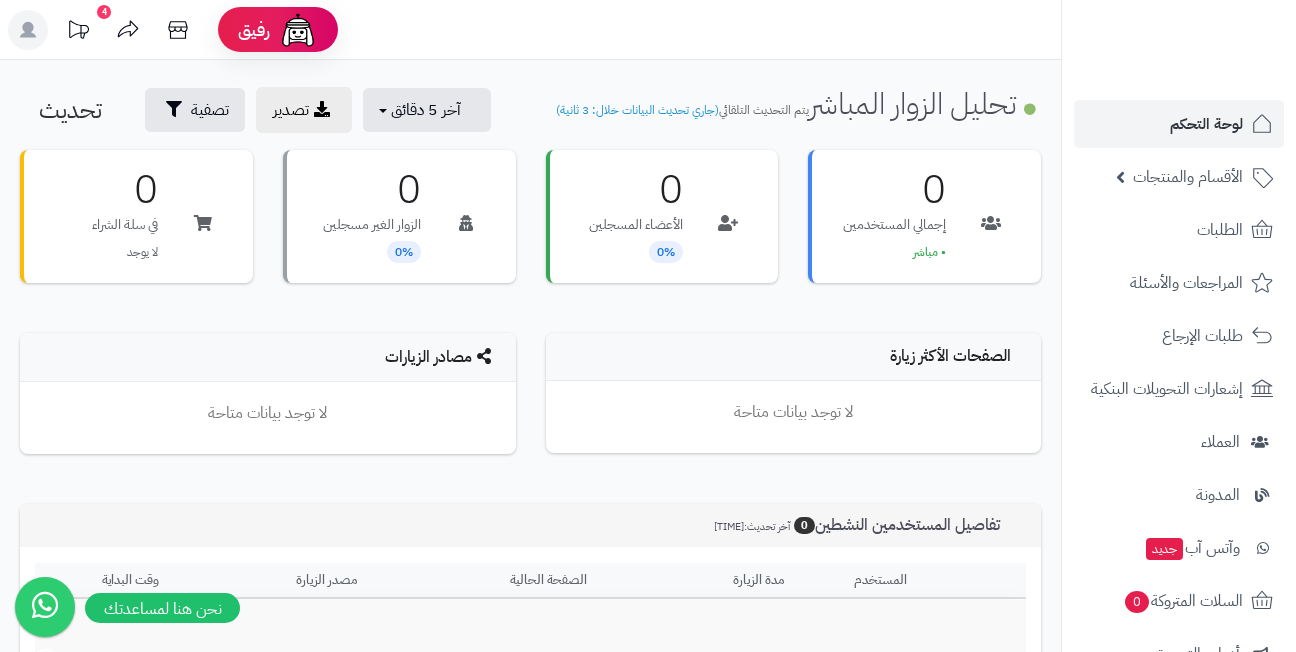 click on "0
الزوار الغير مسجلين
0%" at bounding box center [399, 226] 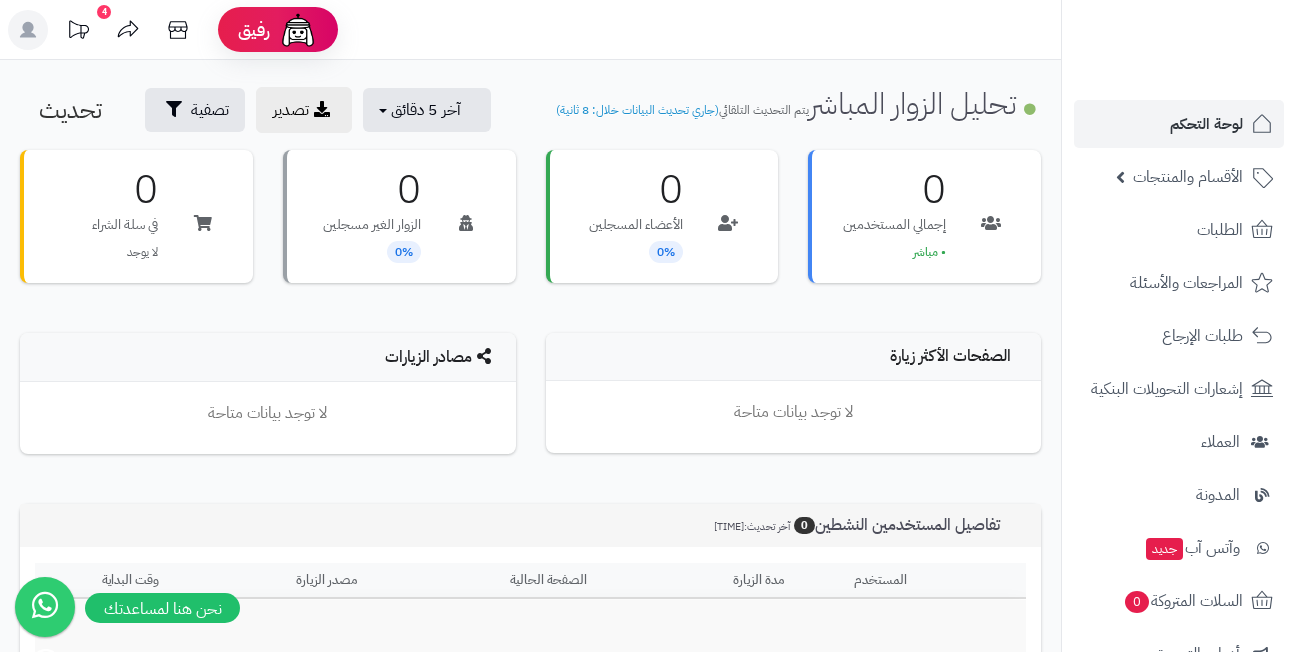 click on "0
الزوار الغير مسجلين
0%" at bounding box center [399, 226] 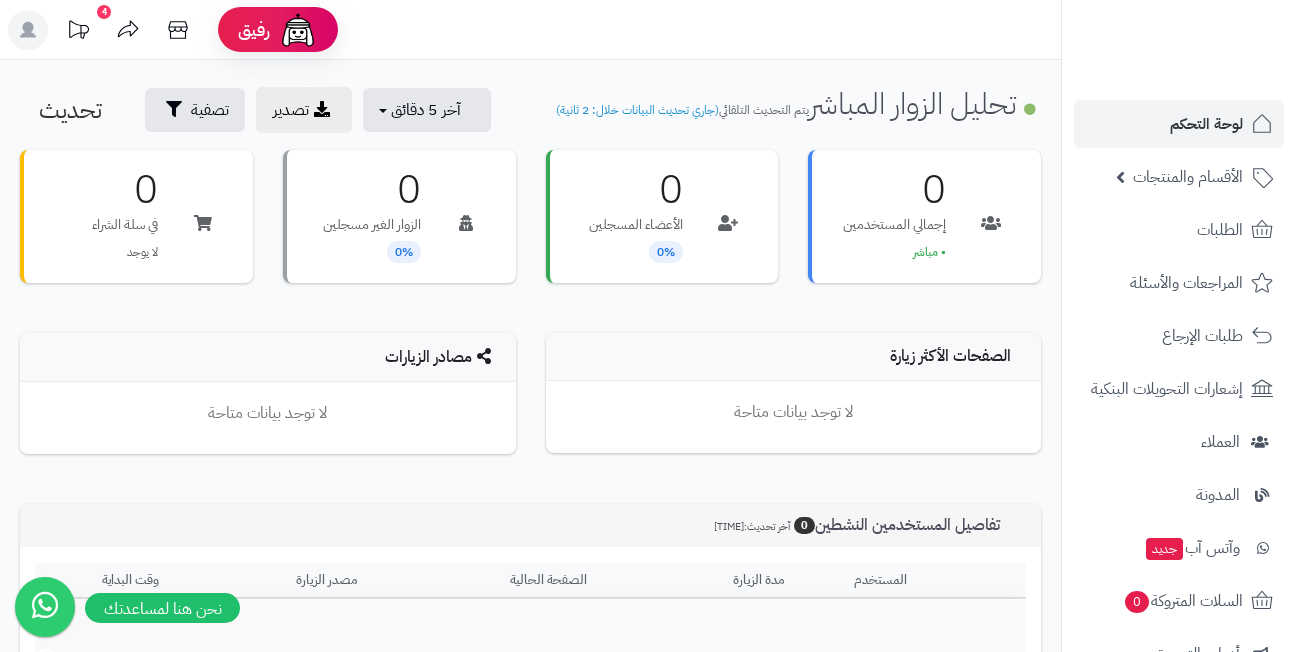click on "0
الزوار الغير مسجلين
0%" at bounding box center (399, 226) 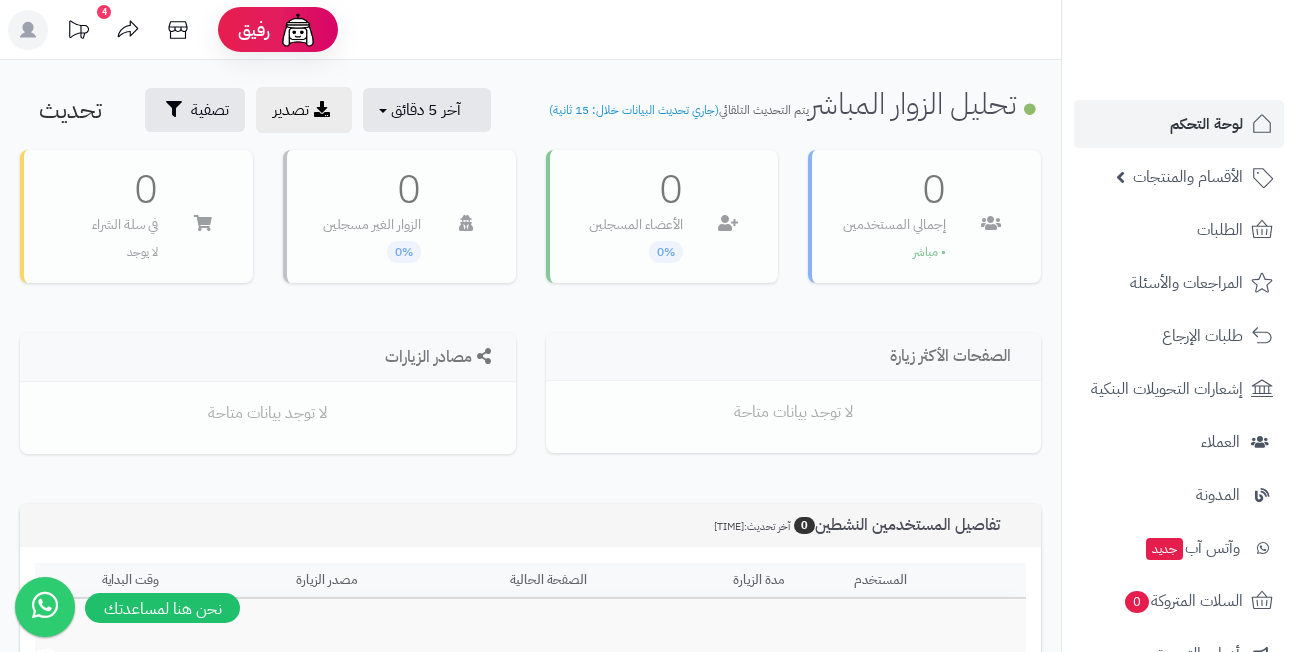 click on "**********" at bounding box center (530, 482) 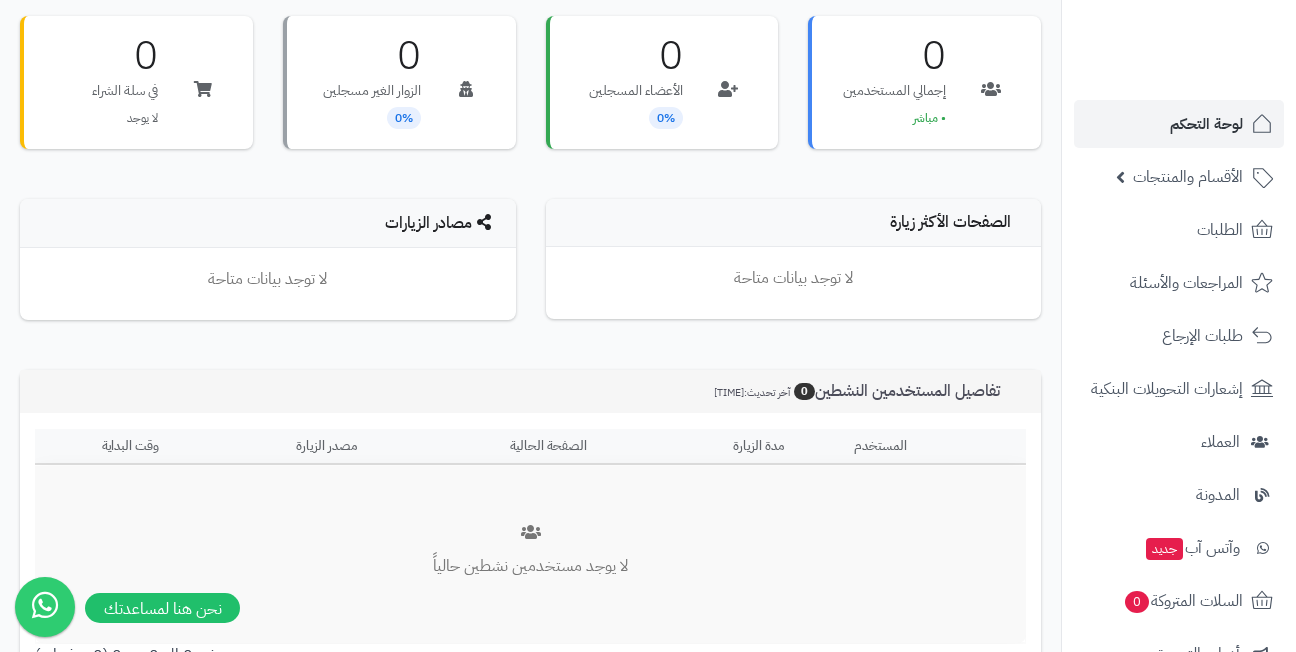 scroll, scrollTop: 120, scrollLeft: 0, axis: vertical 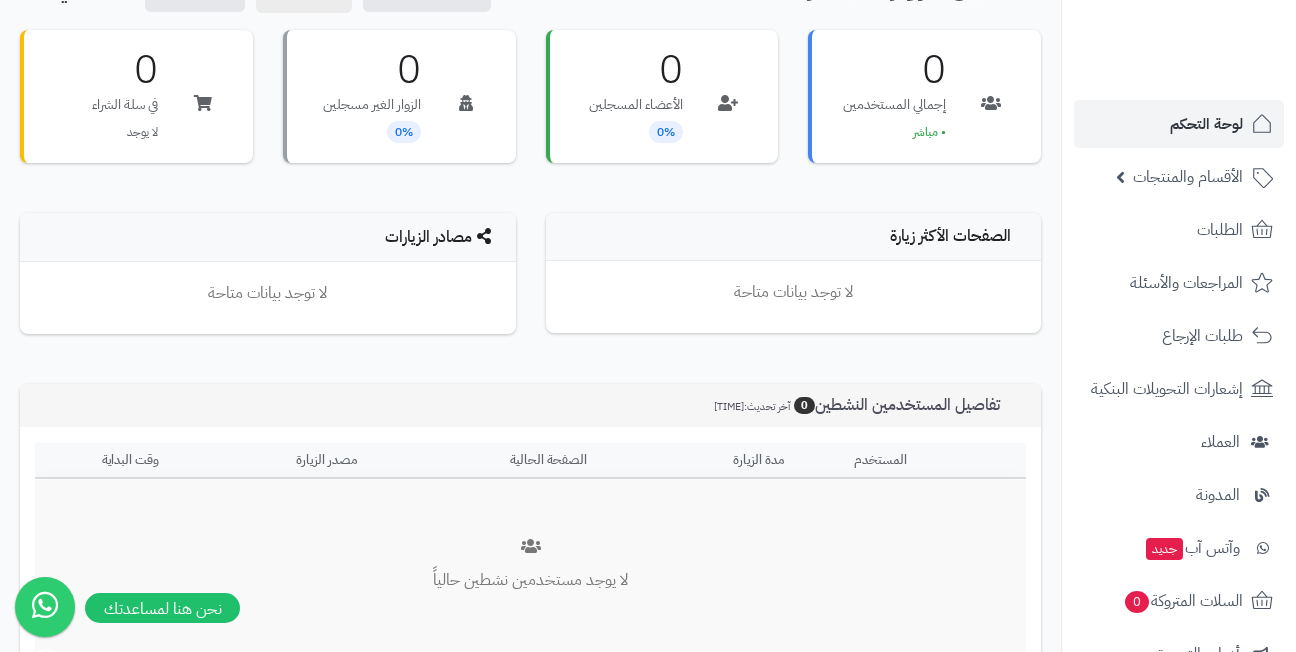 click on "مصادر الزيارات لا توجد بيانات متاحة" at bounding box center [268, 283] 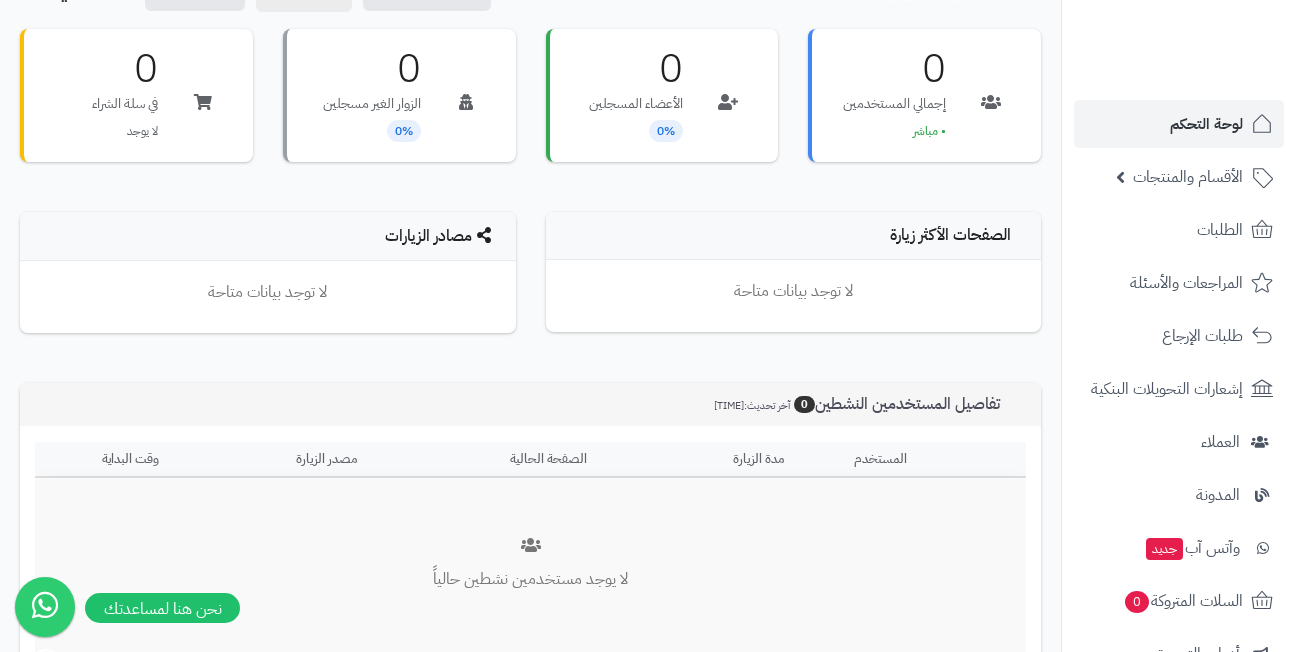 scroll, scrollTop: 120, scrollLeft: 0, axis: vertical 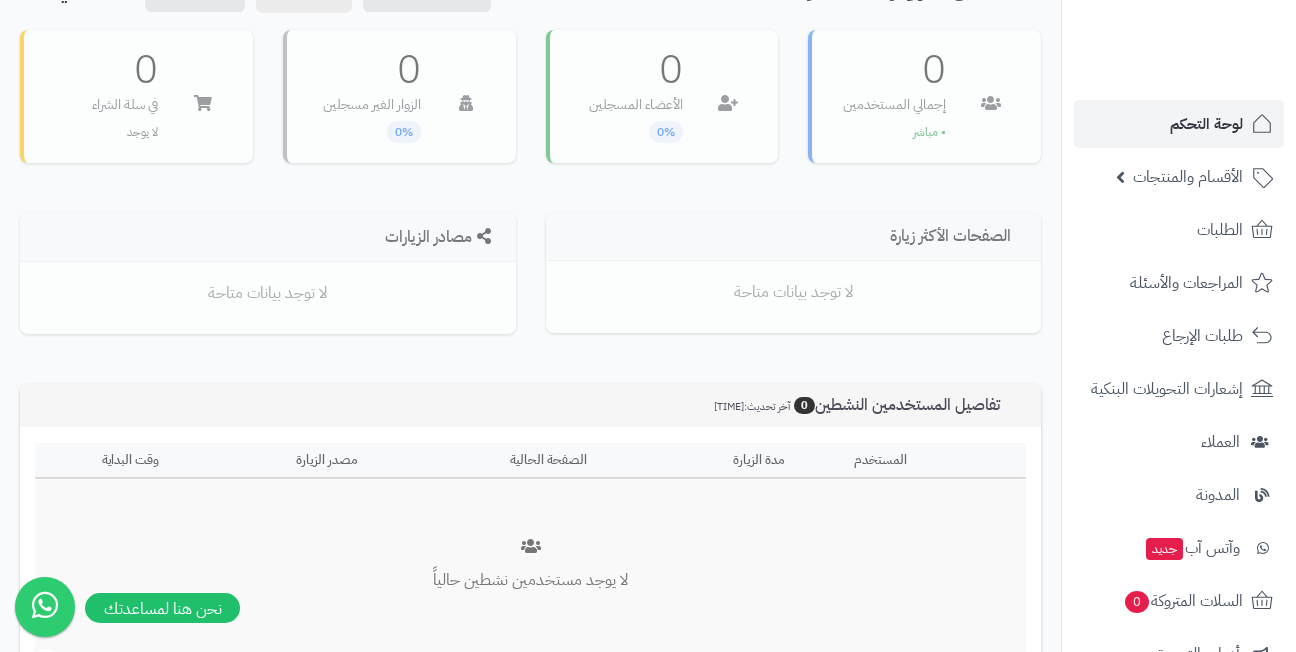 click on "**********" at bounding box center (530, 362) 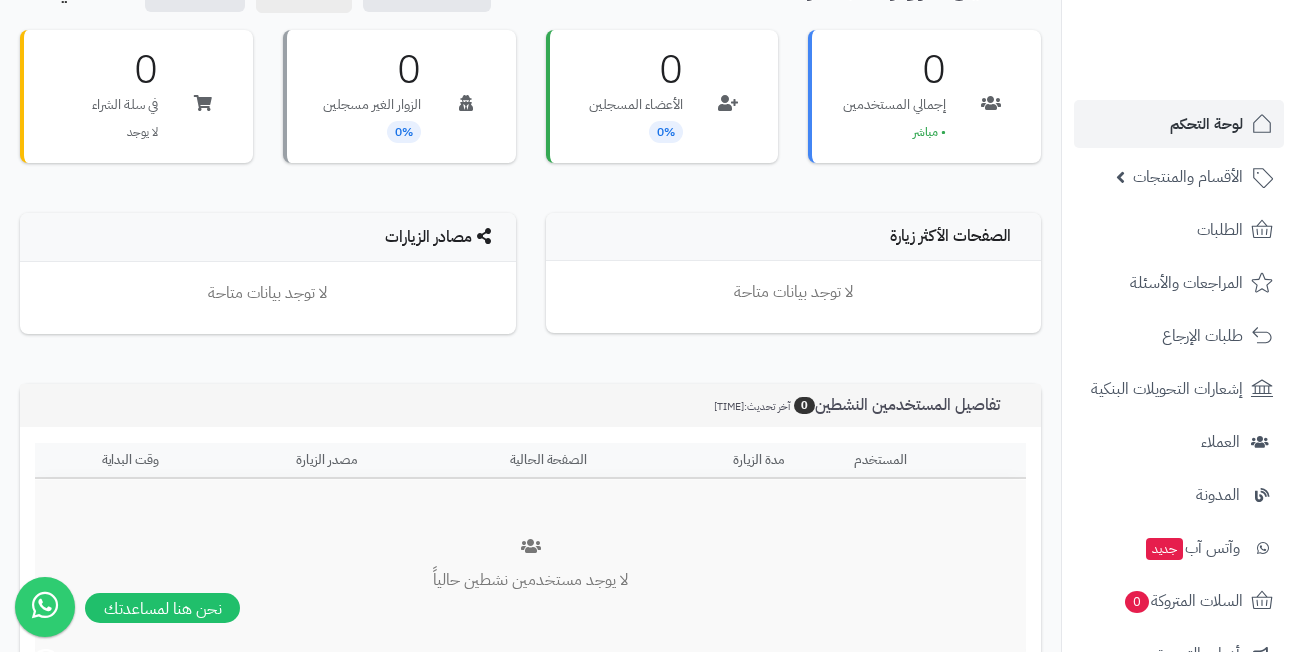 scroll, scrollTop: 320, scrollLeft: 0, axis: vertical 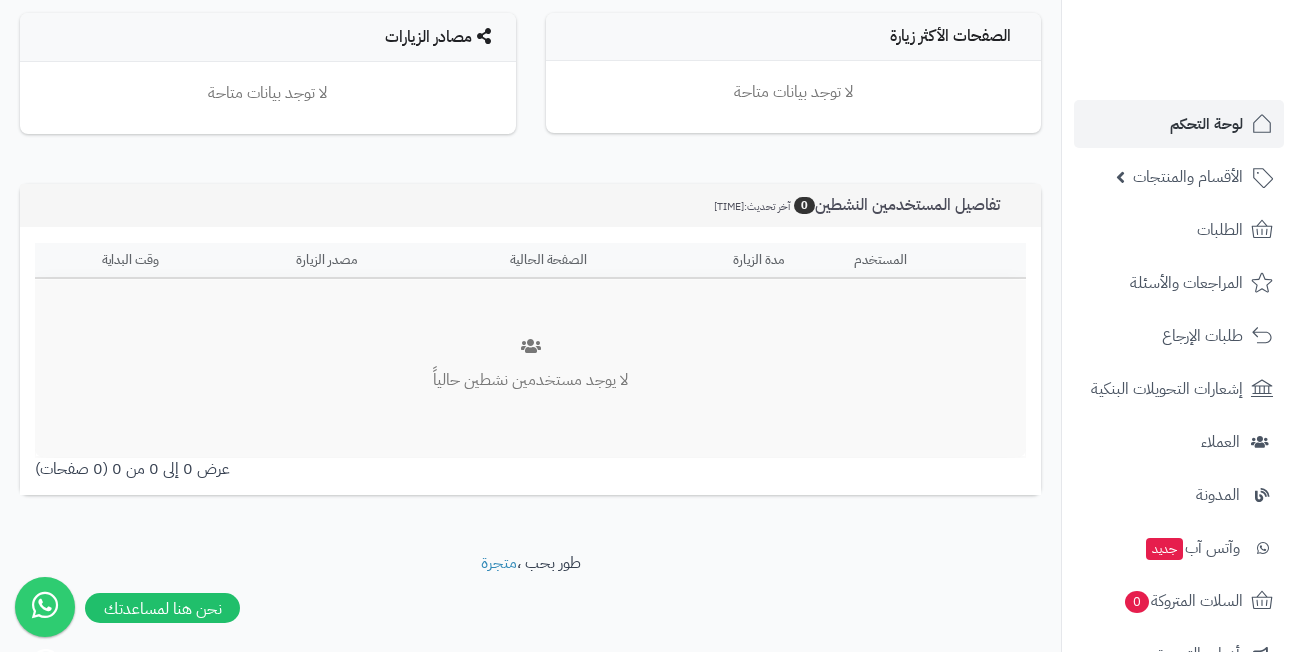 click on "الصفحات الأكثر زيارة لا توجد بيانات متاحة
مصادر الزيارات لا توجد بيانات متاحة" at bounding box center [530, 83] 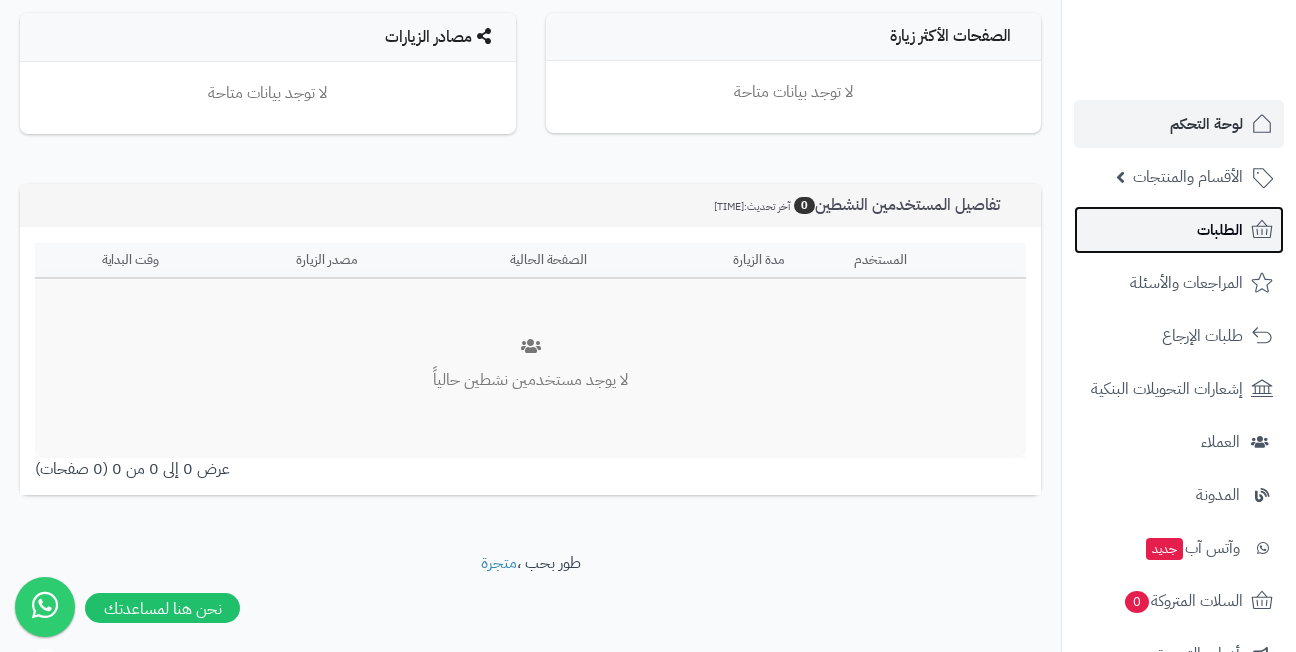 click on "الطلبات" at bounding box center (1179, 230) 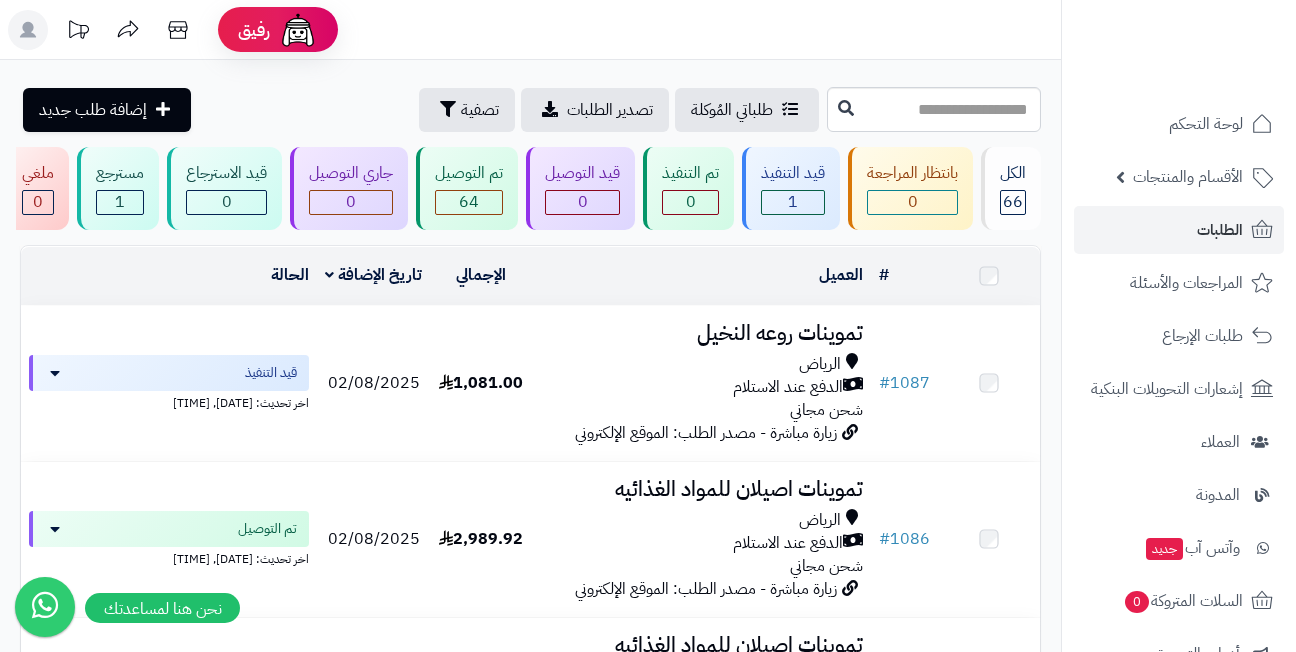 scroll, scrollTop: 0, scrollLeft: 0, axis: both 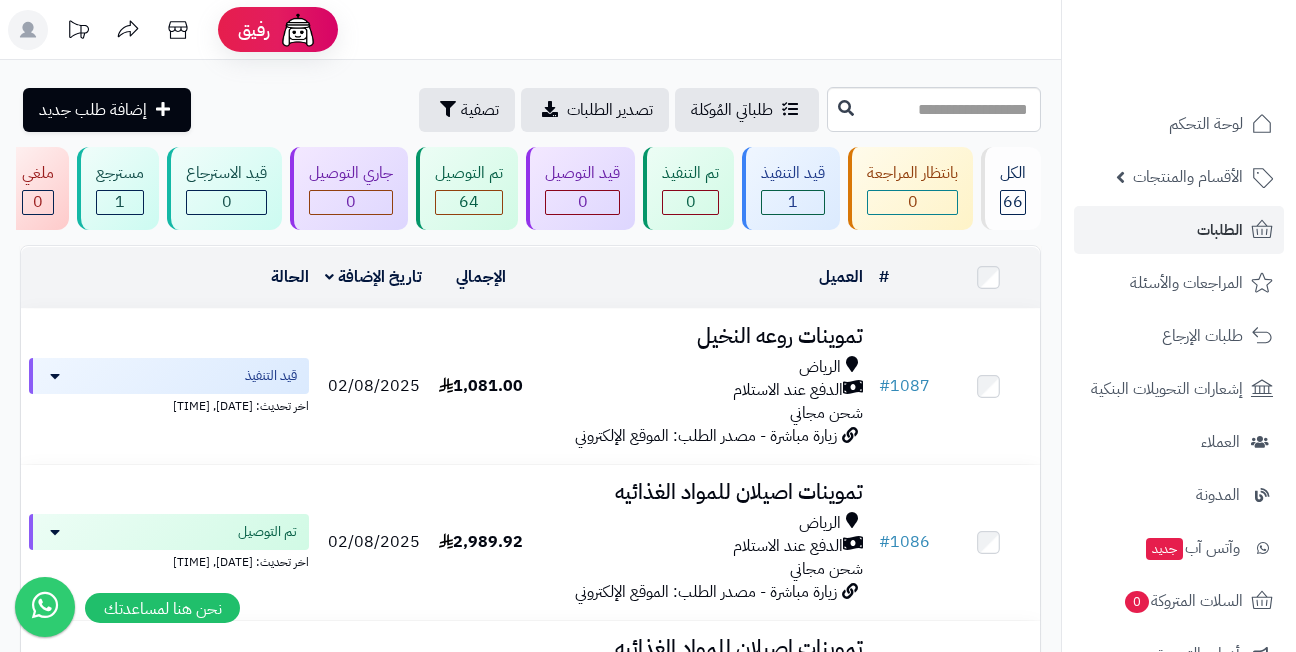 click on "**********" at bounding box center (530, 5500) 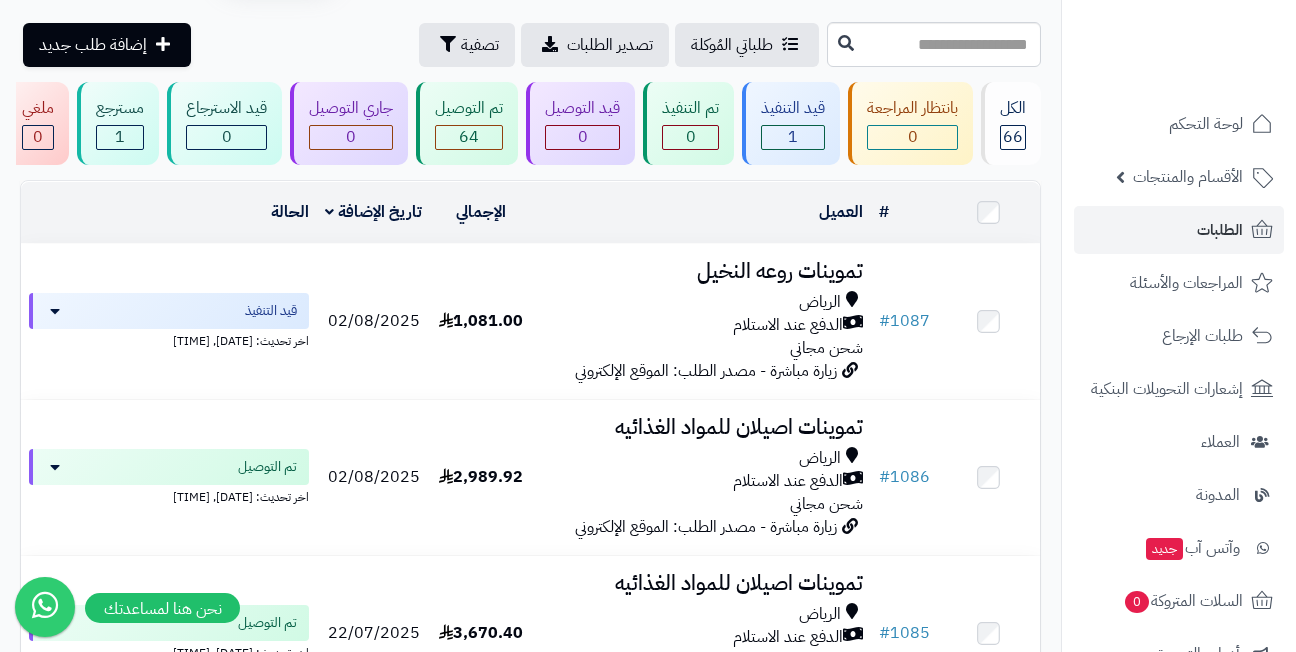 scroll, scrollTop: 100, scrollLeft: 0, axis: vertical 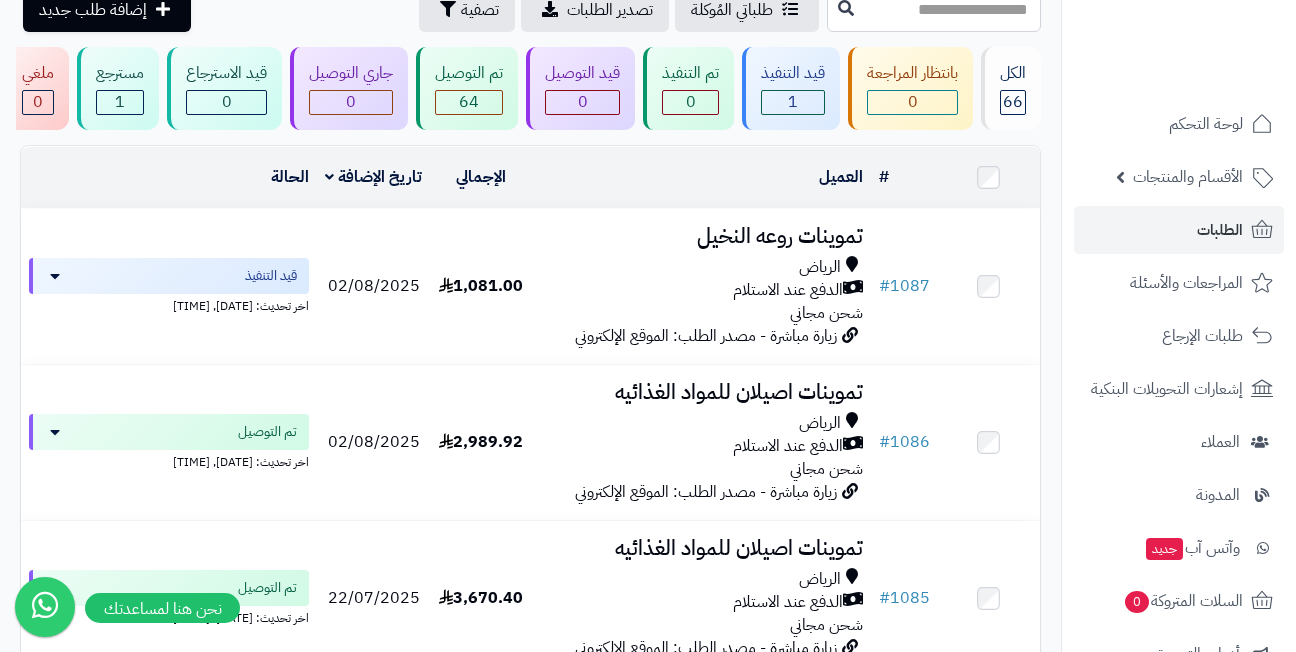 click on "العميل" at bounding box center (701, 177) 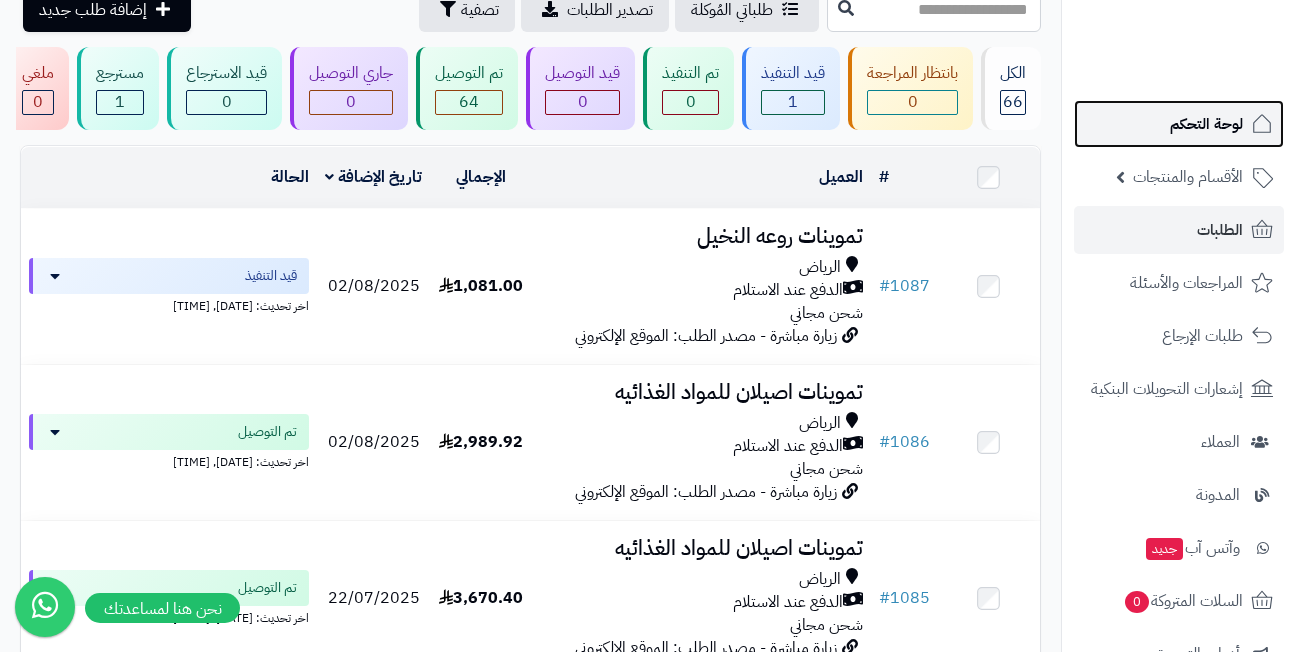 click on "لوحة التحكم" at bounding box center [1206, 124] 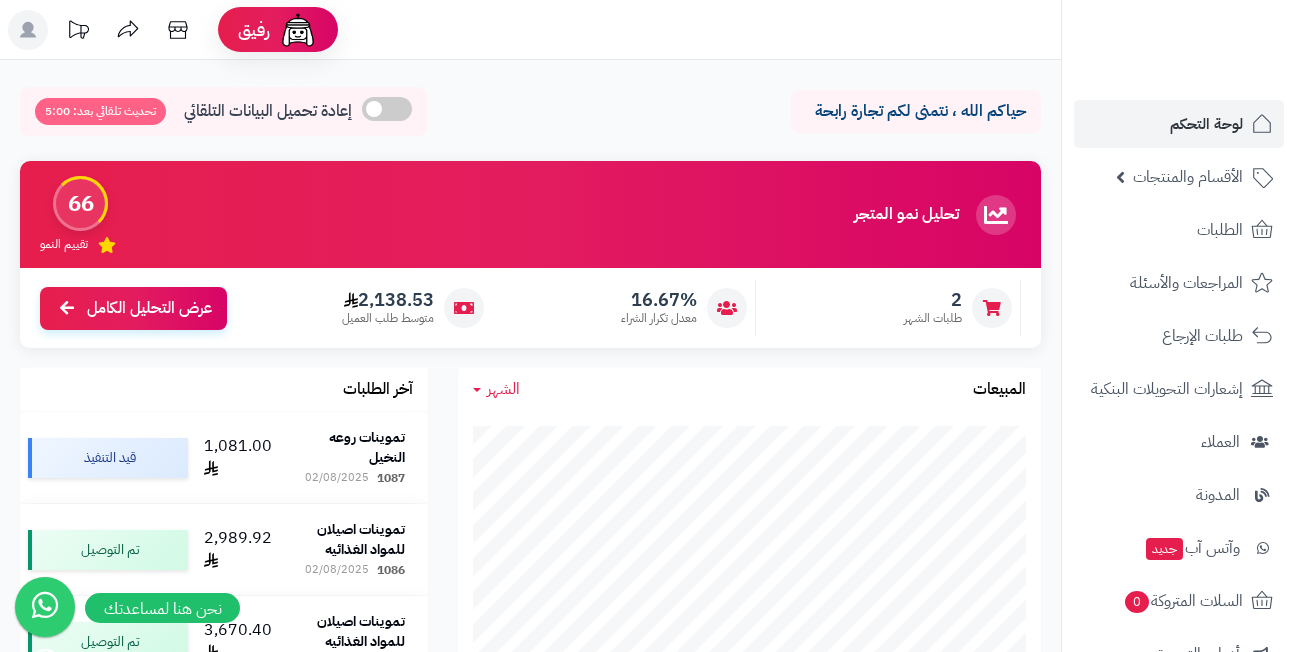 scroll, scrollTop: 0, scrollLeft: 0, axis: both 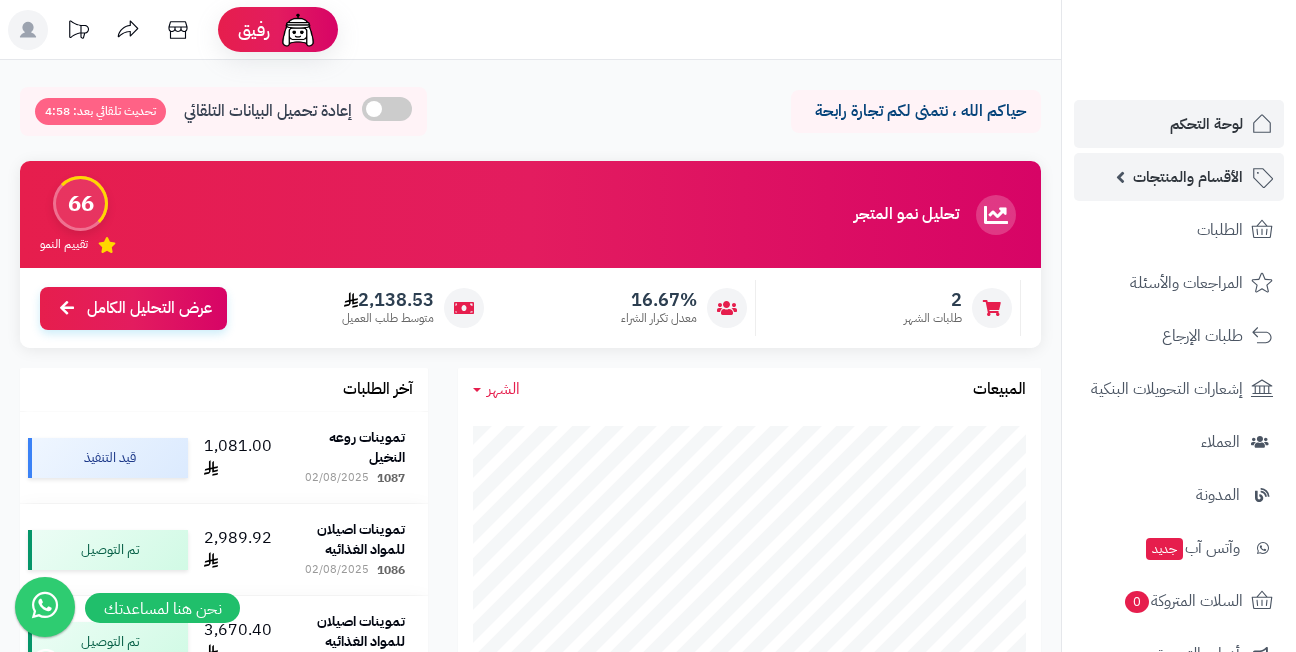 click on "الأقسام والمنتجات" at bounding box center [1188, 177] 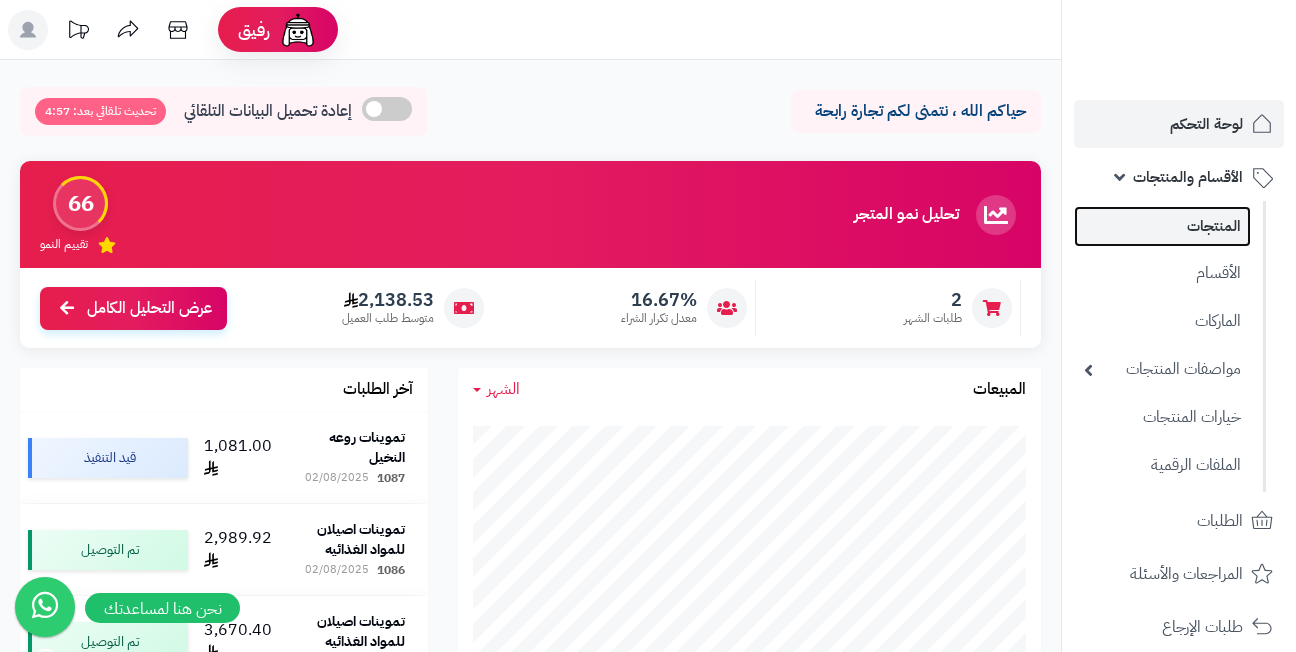 click on "المنتجات" at bounding box center (1162, 226) 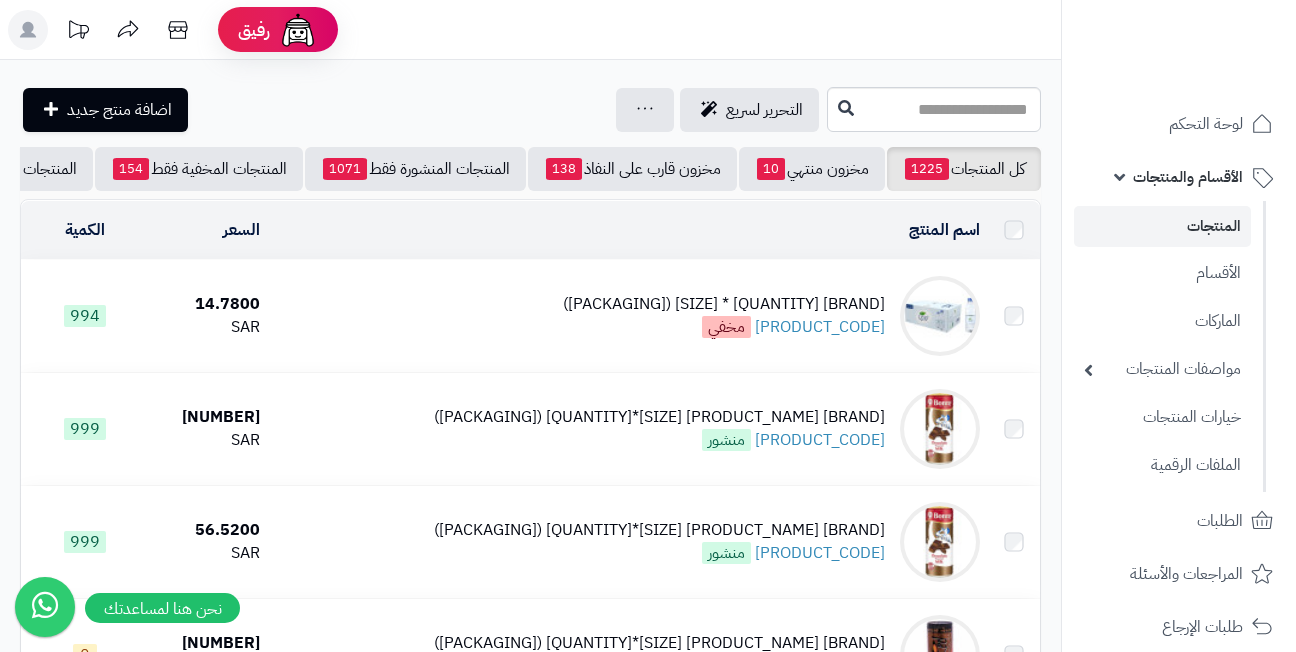 scroll, scrollTop: 0, scrollLeft: 0, axis: both 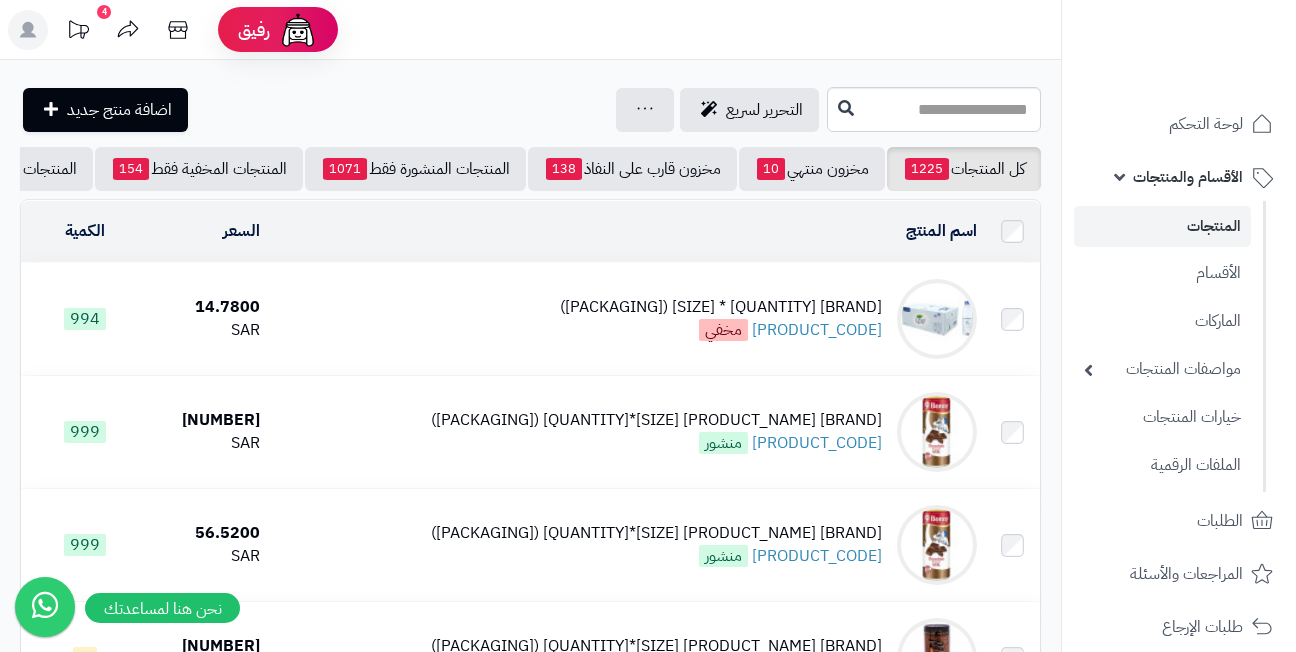 click on "رفيق !
4   الطلبات معالجة مكتمل إرجاع المنتجات العملاء المتواجدون الان 213 عملاء منتظرين موافقة التسجيل المنتجات غير متوفر
إدارة  المتجر الإدارة برجاء تجديد الاشتراك
الباقة المتقدمة
تسجيل الخروج" at bounding box center (648, 30) 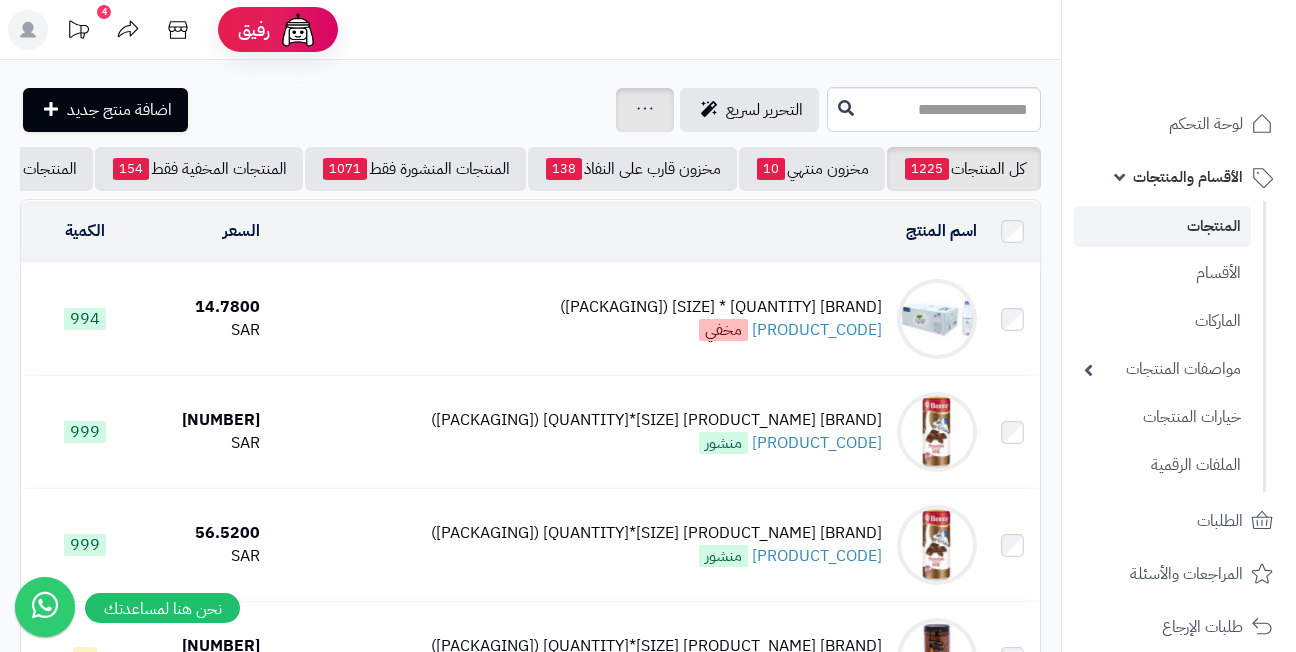 click 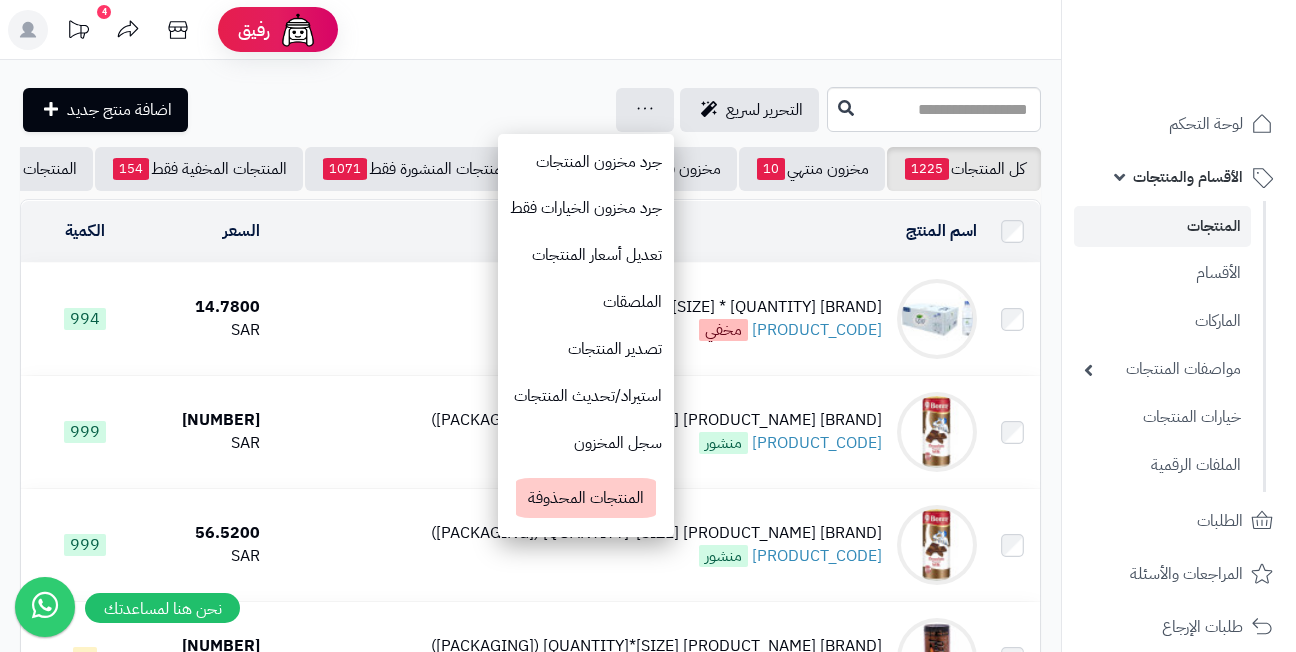click on "رفيق !
4   الطلبات معالجة مكتمل إرجاع المنتجات العملاء المتواجدون الان 213 عملاء منتظرين موافقة التسجيل المنتجات غير متوفر
إدارة  المتجر الإدارة برجاء تجديد الاشتراك
الباقة المتقدمة
تسجيل الخروج" at bounding box center (648, 30) 